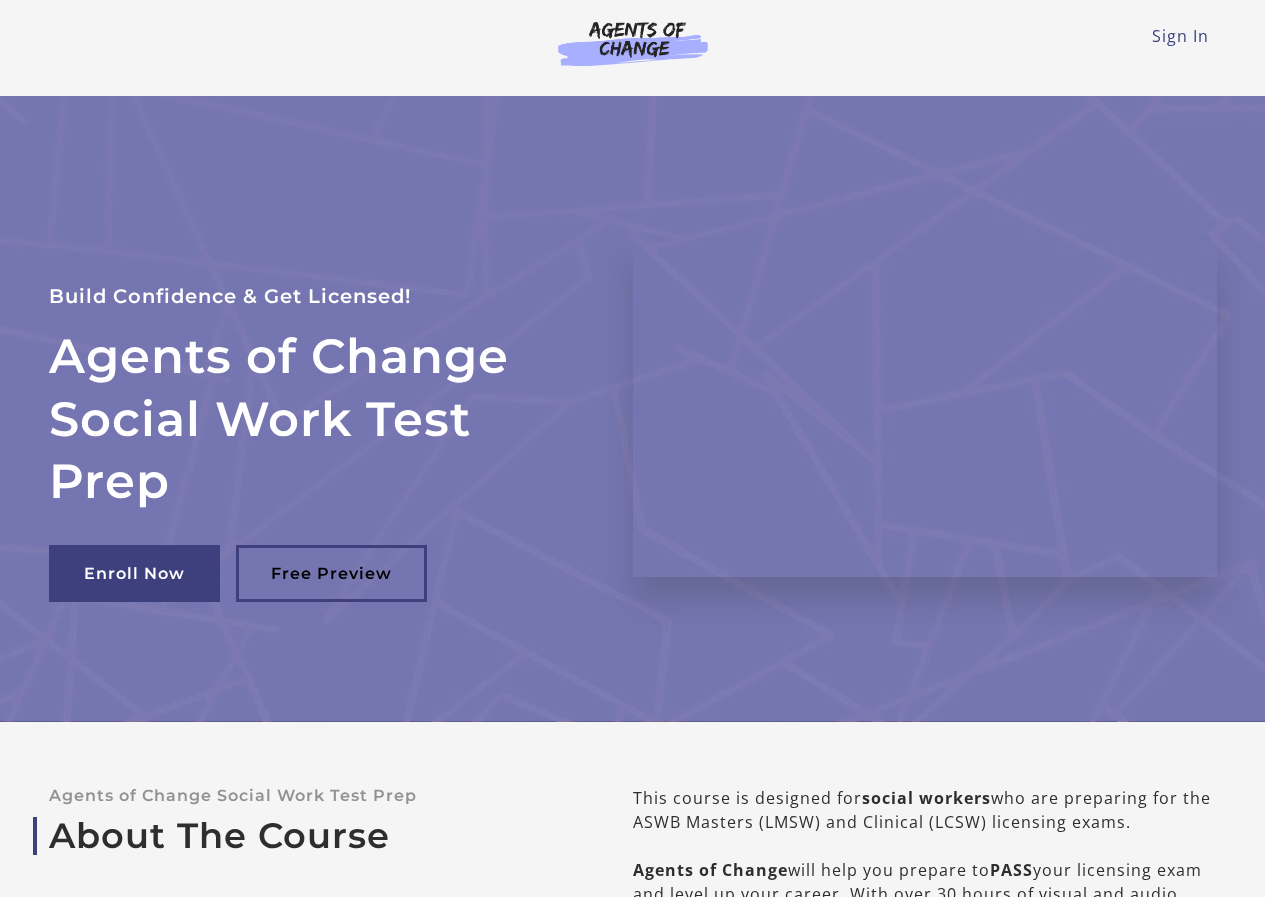 scroll, scrollTop: 0, scrollLeft: 0, axis: both 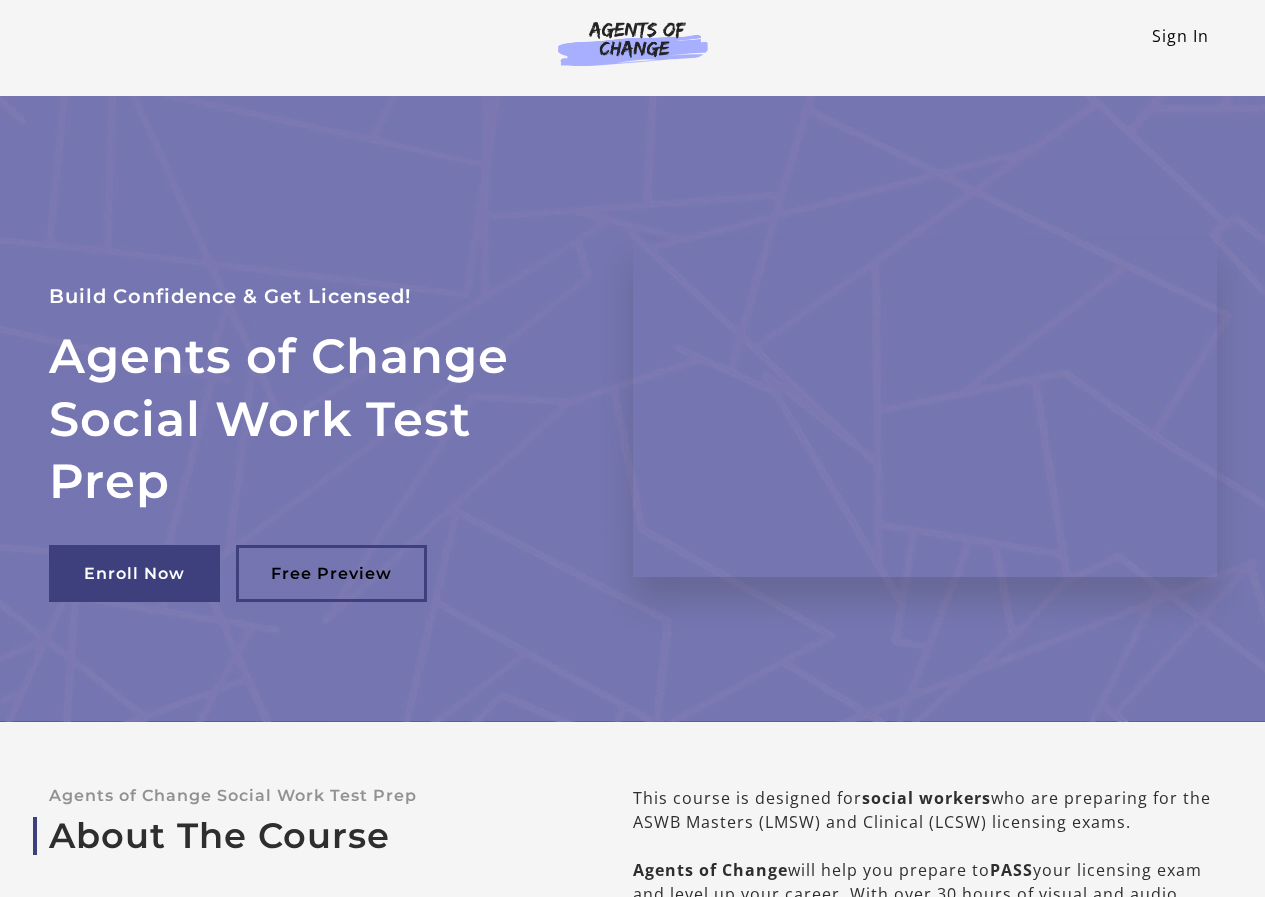 click on "Sign In" at bounding box center (1180, 36) 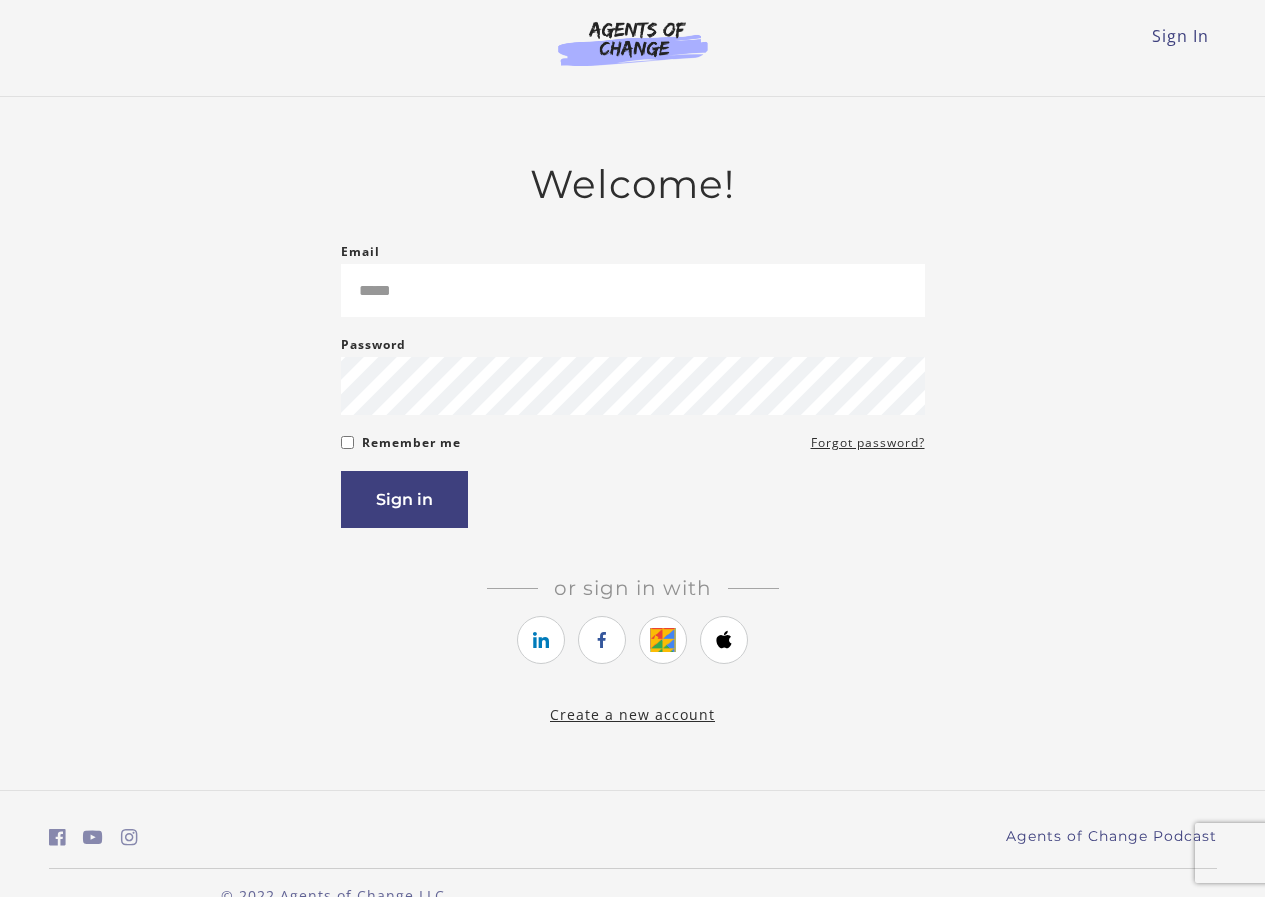 scroll, scrollTop: 0, scrollLeft: 0, axis: both 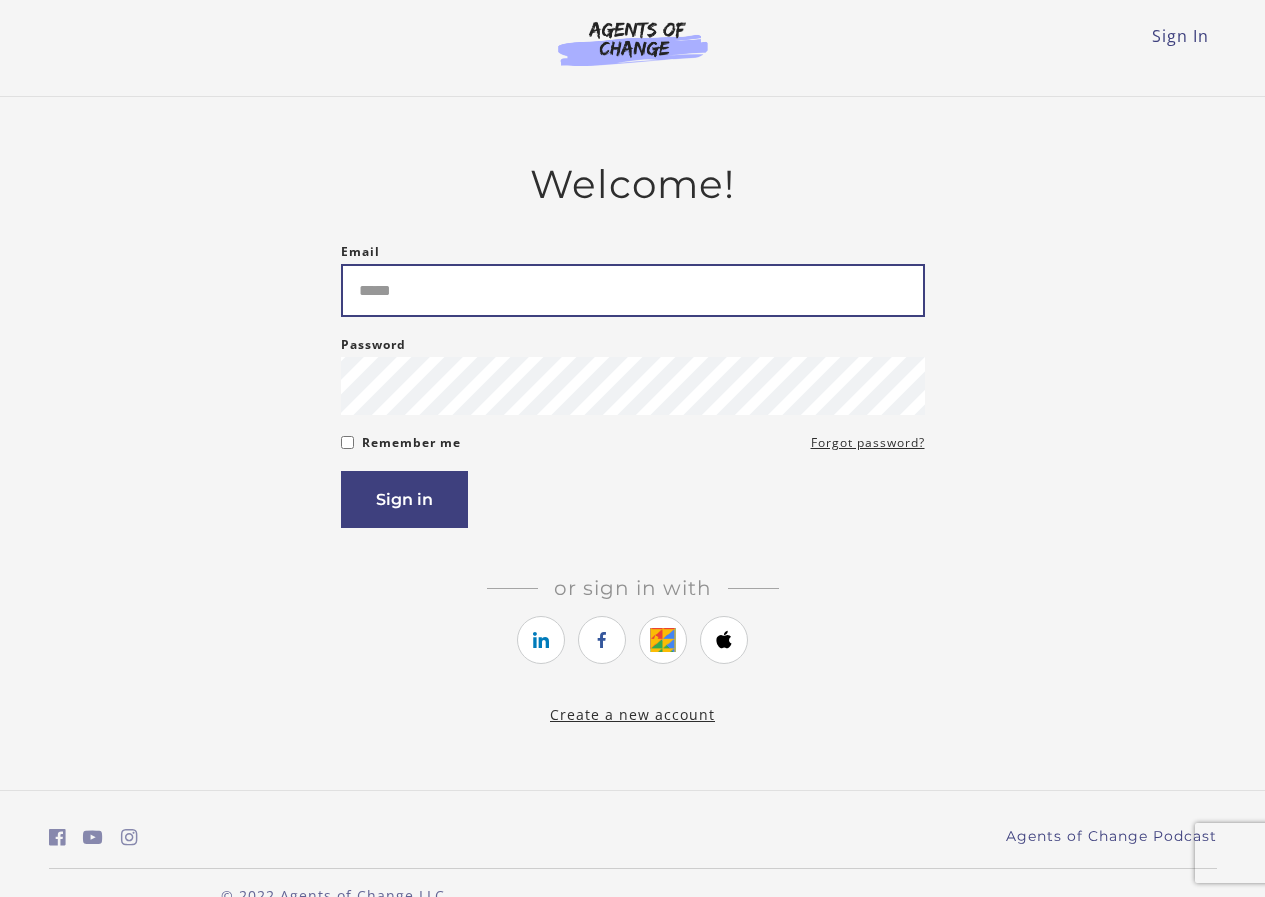 click on "Email" at bounding box center (633, 290) 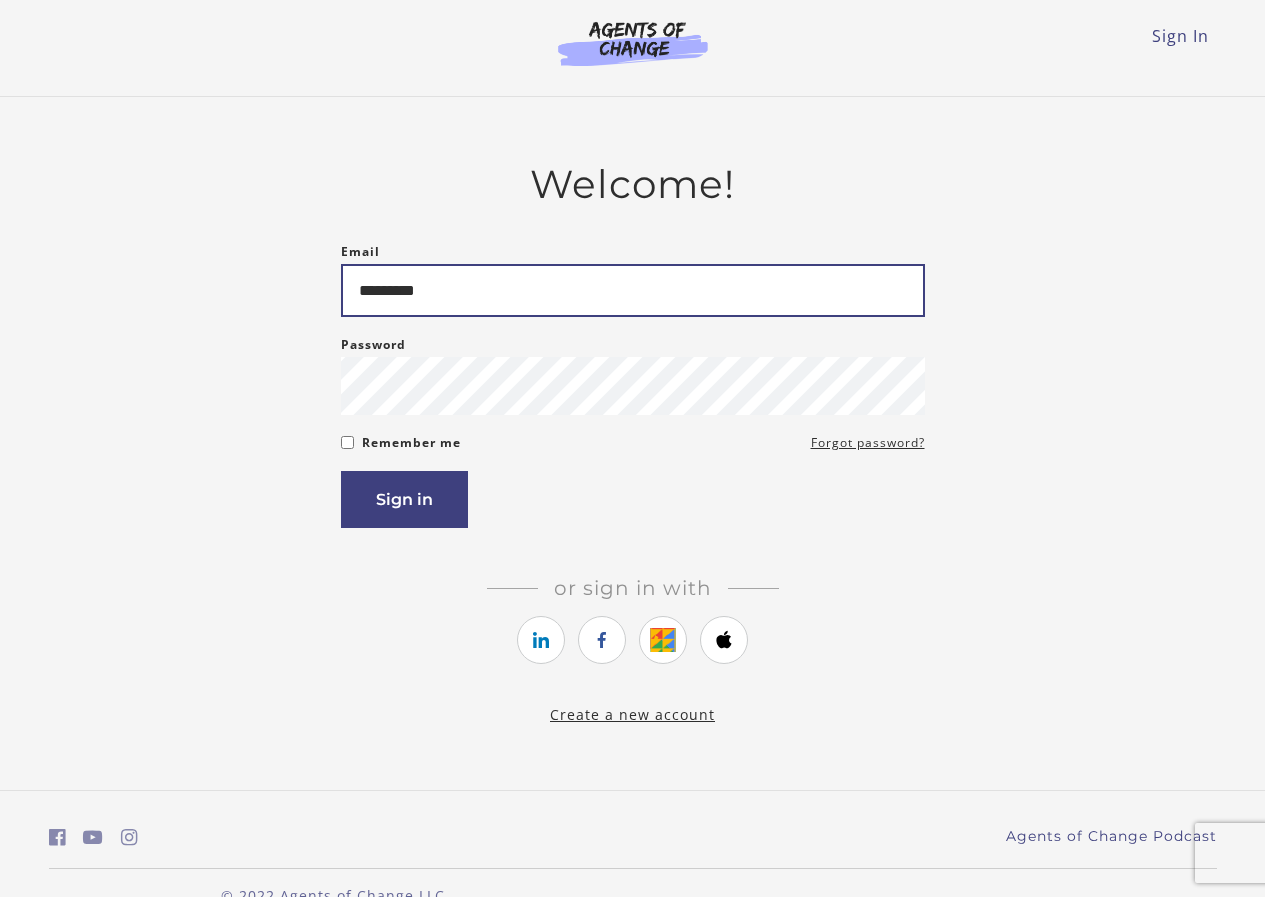 type on "**********" 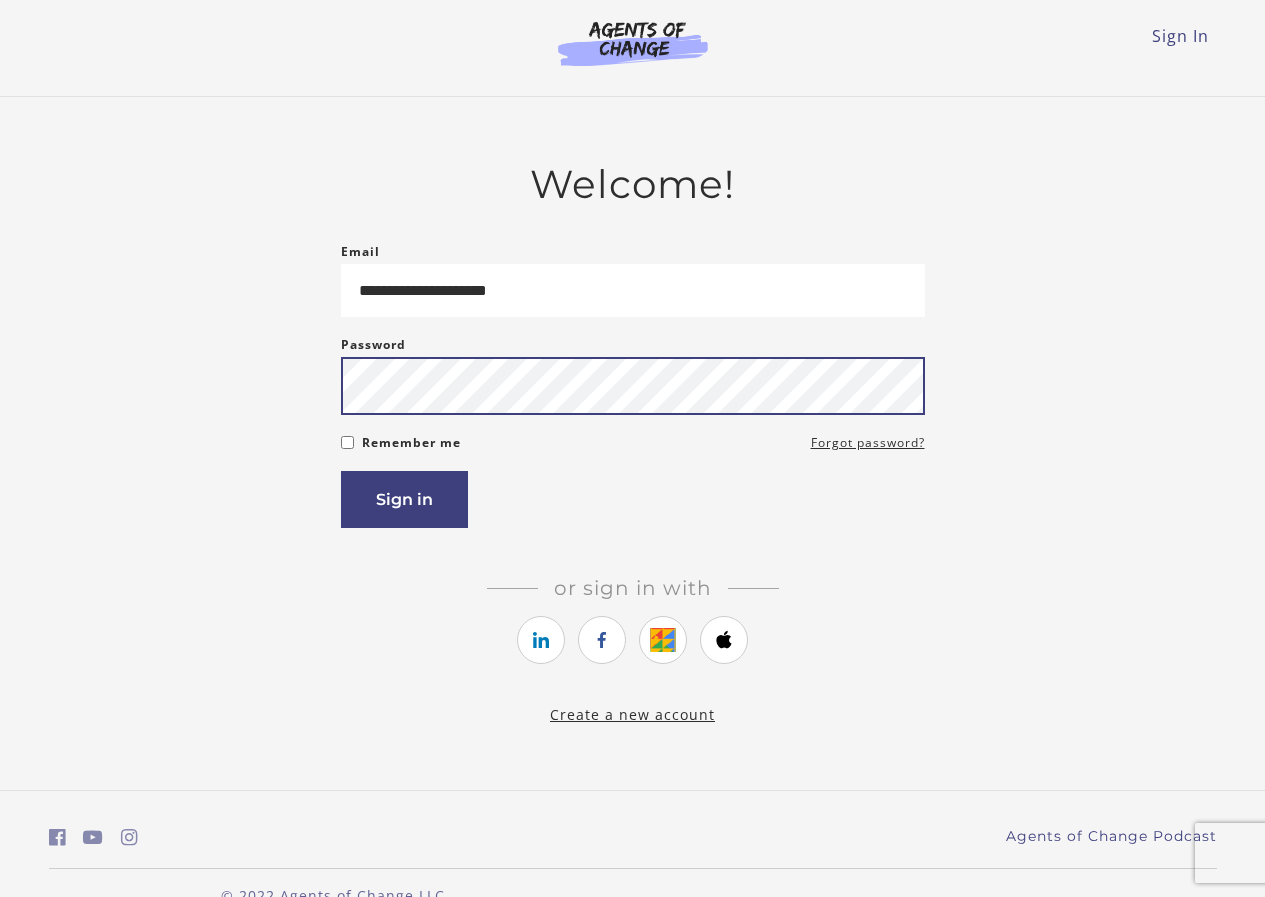 click on "Sign in" at bounding box center (404, 499) 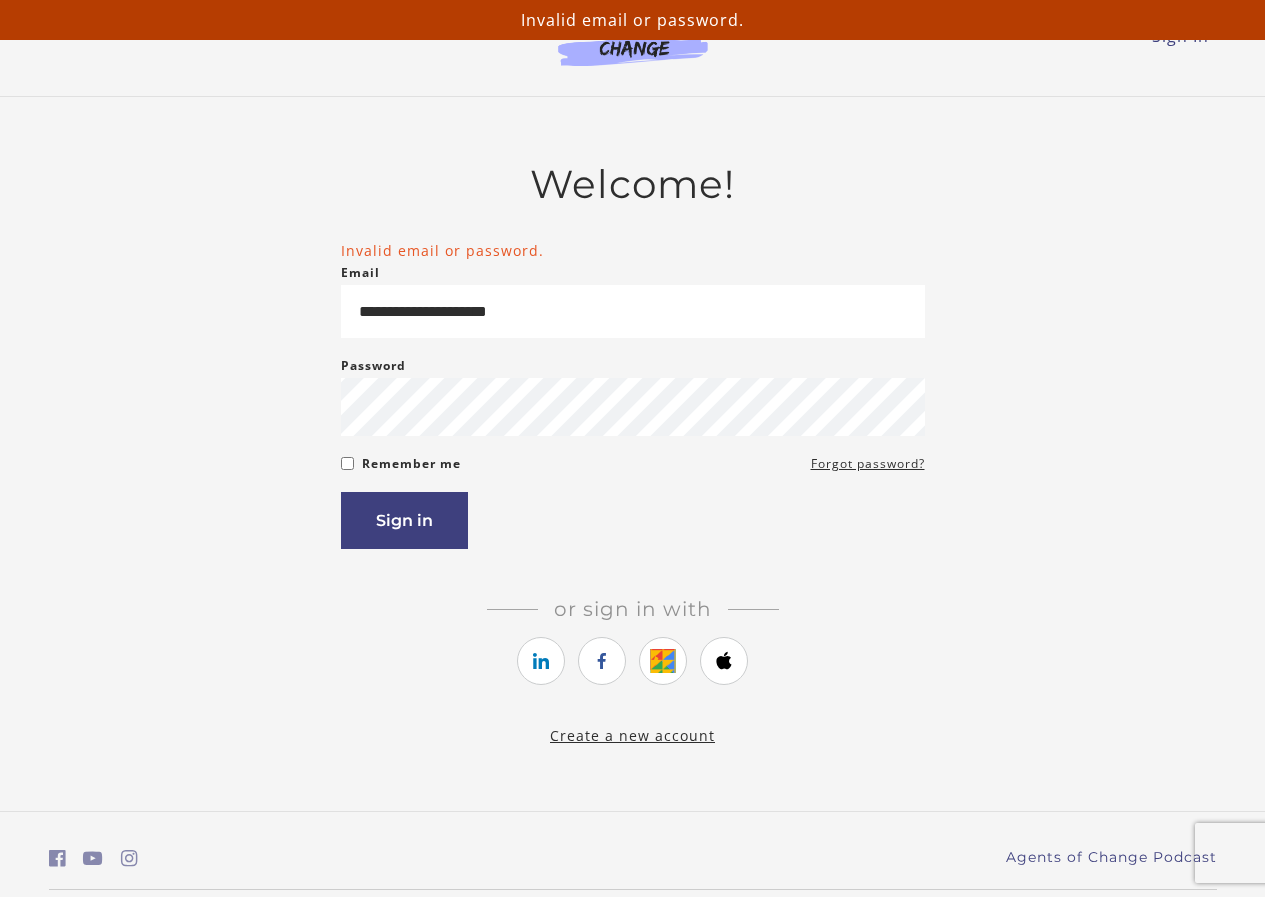 scroll, scrollTop: 0, scrollLeft: 0, axis: both 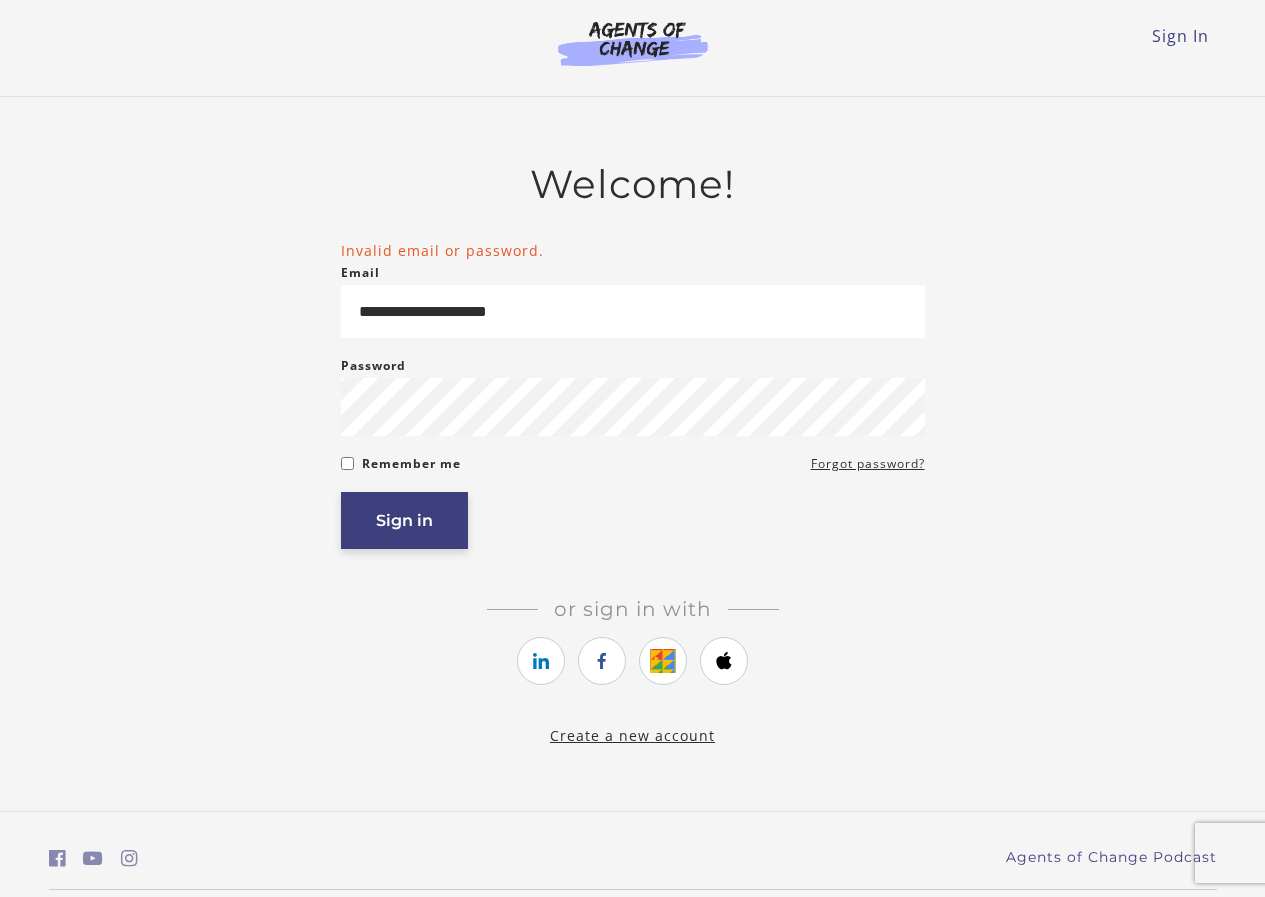 click on "Sign in" at bounding box center (404, 520) 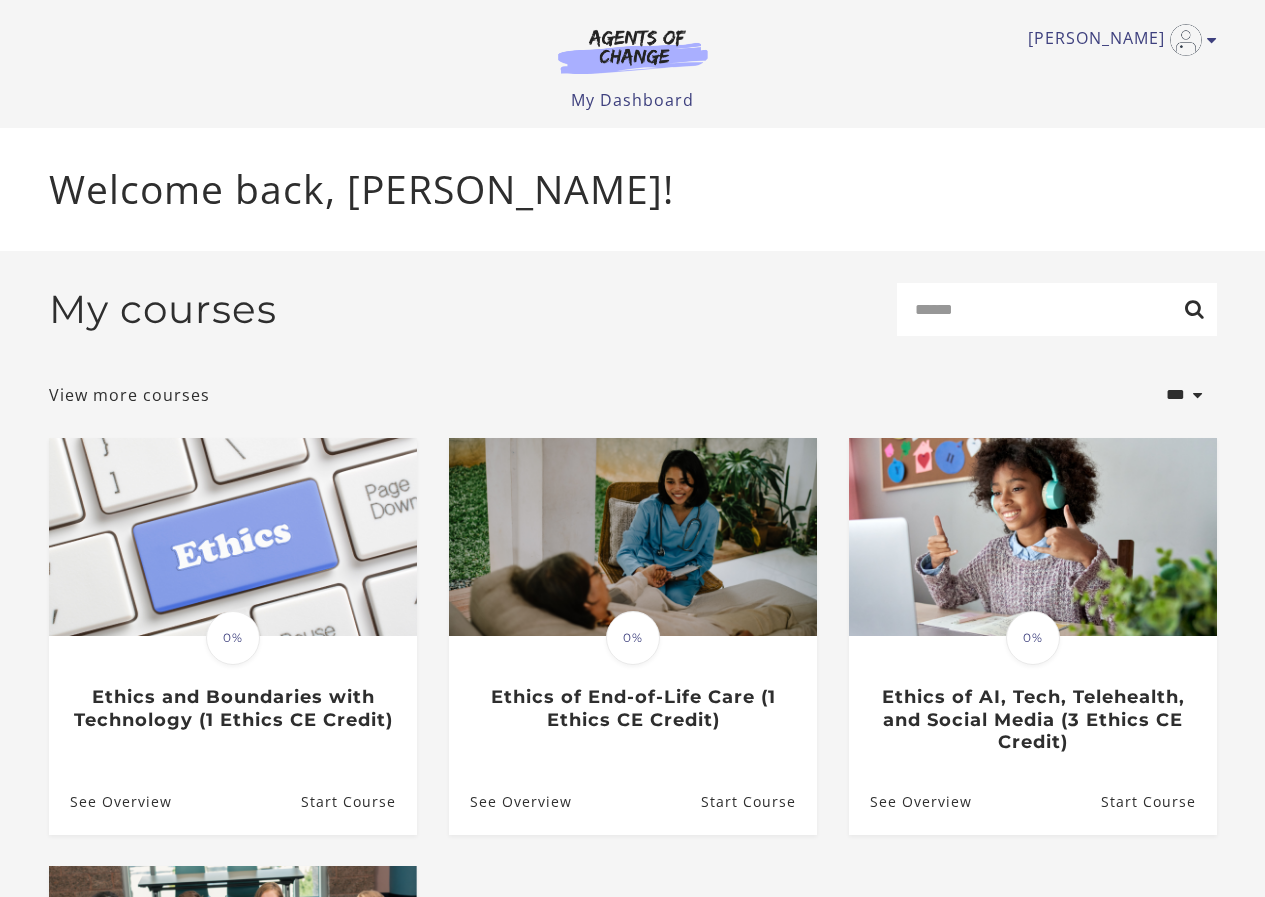 scroll, scrollTop: 0, scrollLeft: 0, axis: both 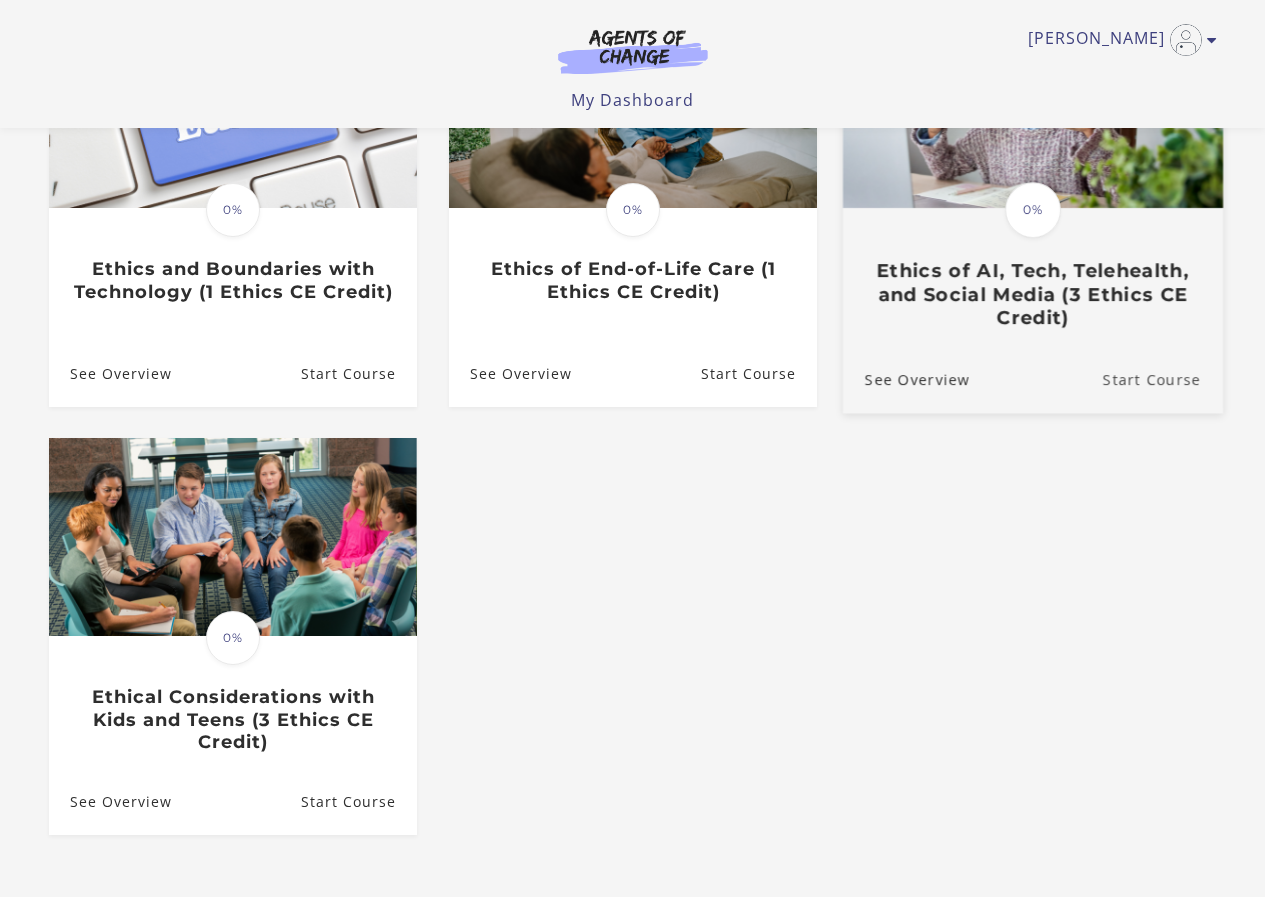 click on "Start Course" at bounding box center (1162, 378) 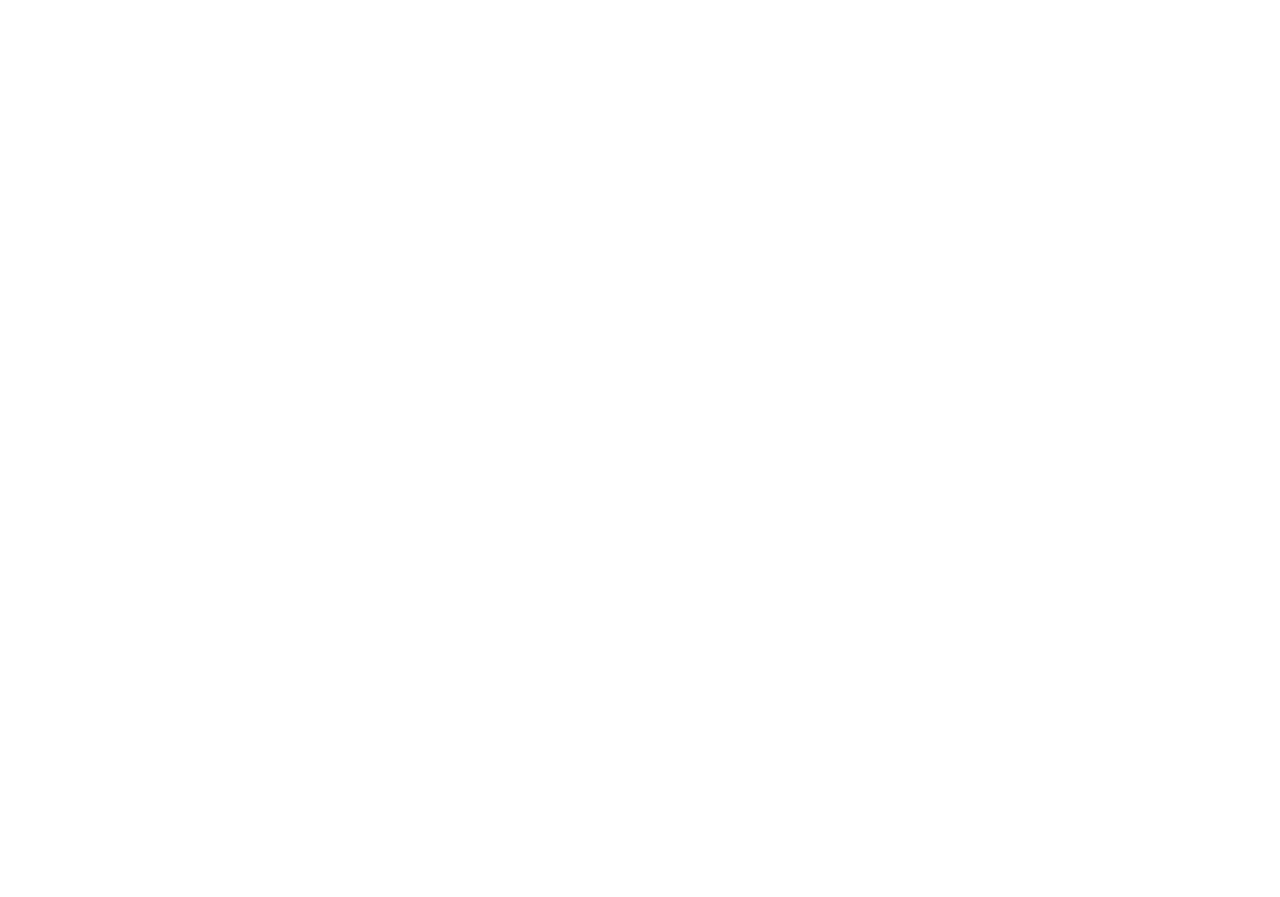 scroll, scrollTop: 0, scrollLeft: 0, axis: both 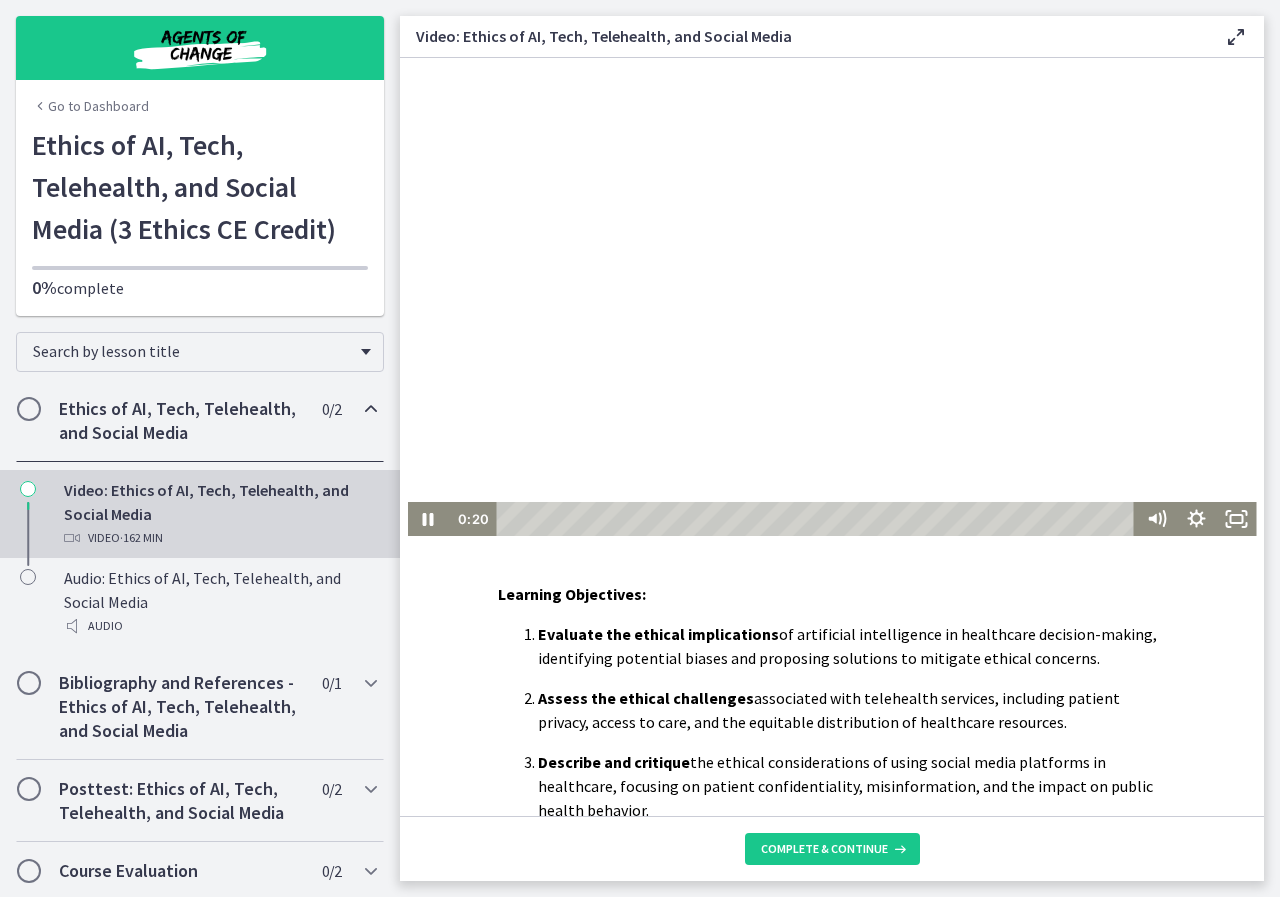 click at bounding box center (832, 297) 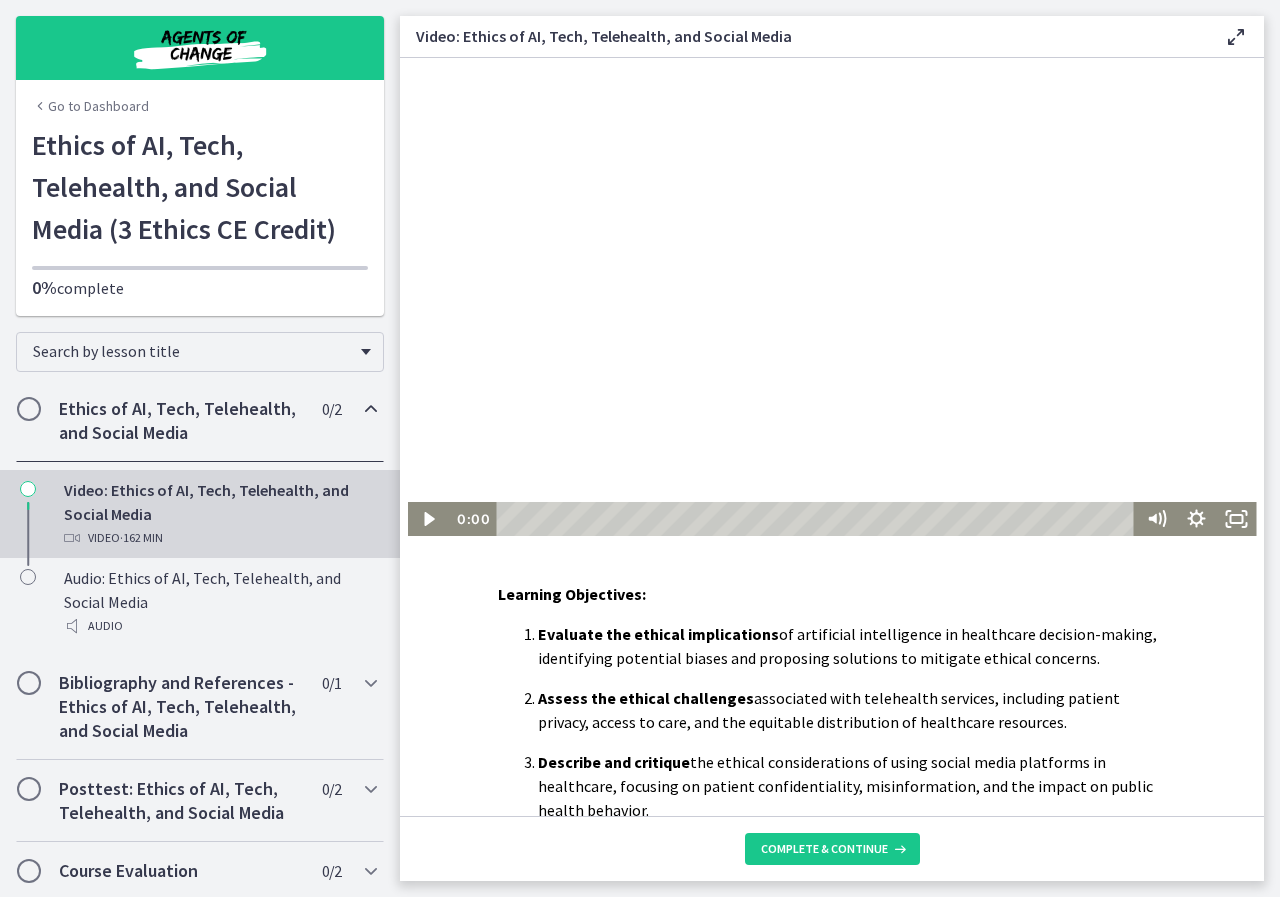 drag, startPoint x: 505, startPoint y: 518, endPoint x: 484, endPoint y: 522, distance: 21.377558 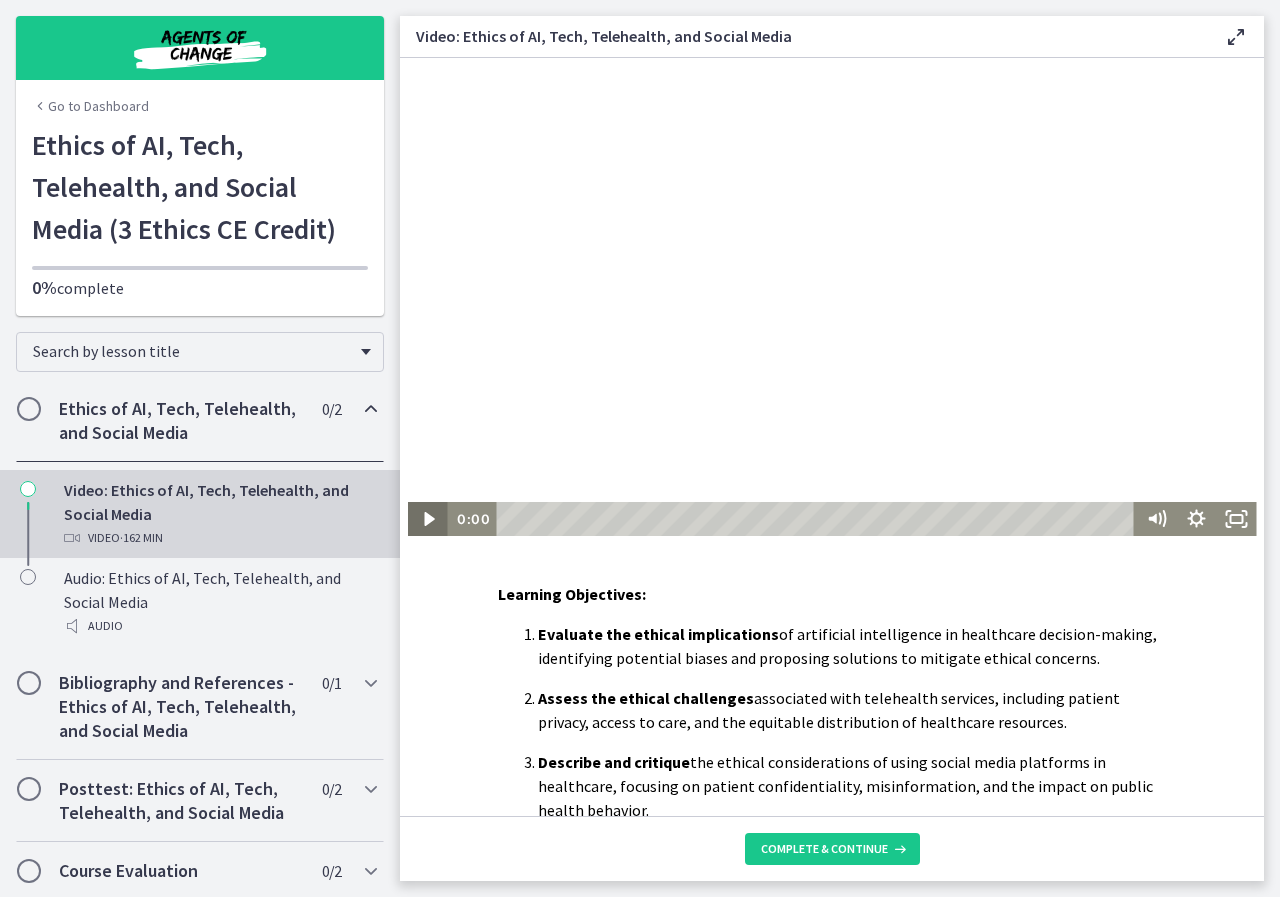 click 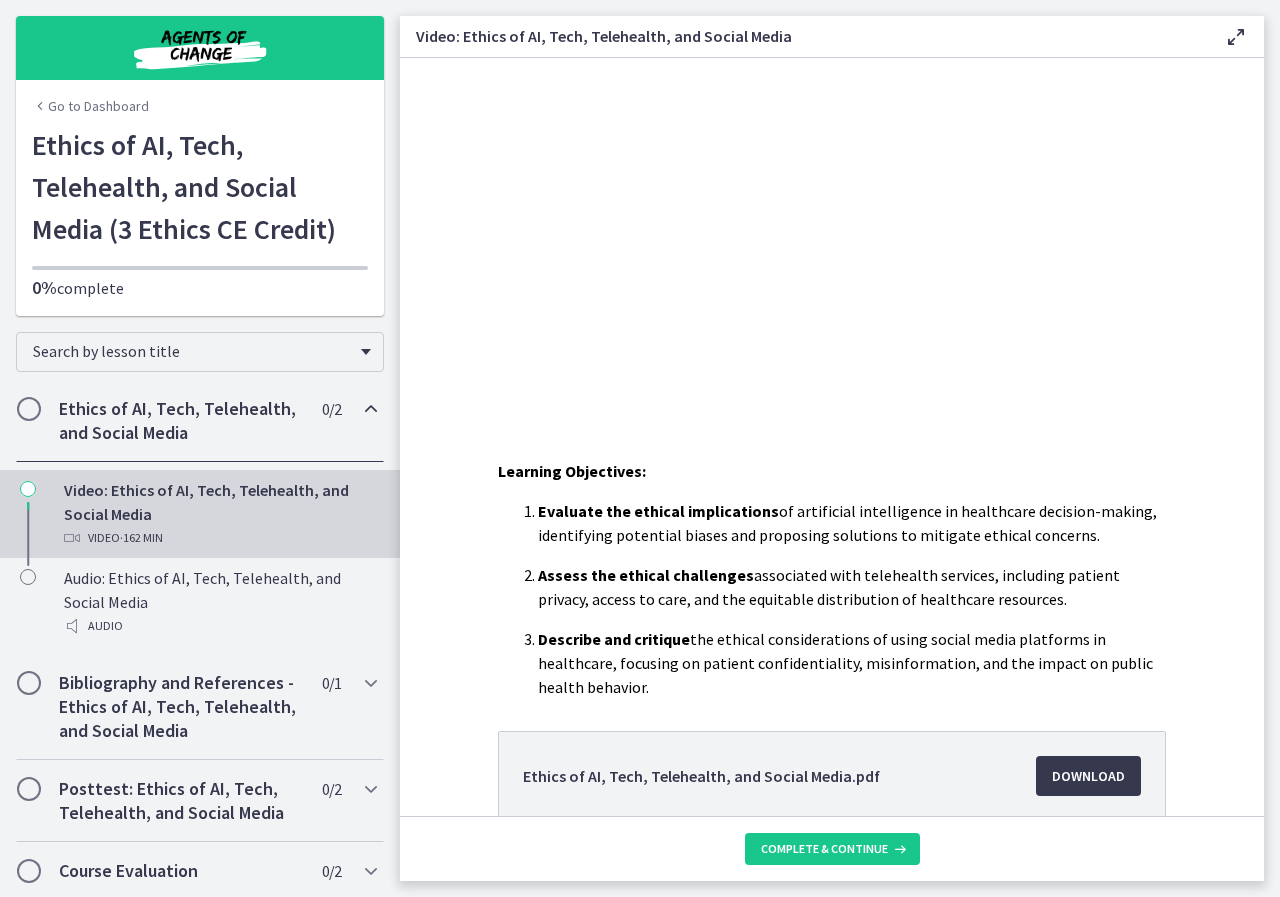 scroll, scrollTop: 0, scrollLeft: 0, axis: both 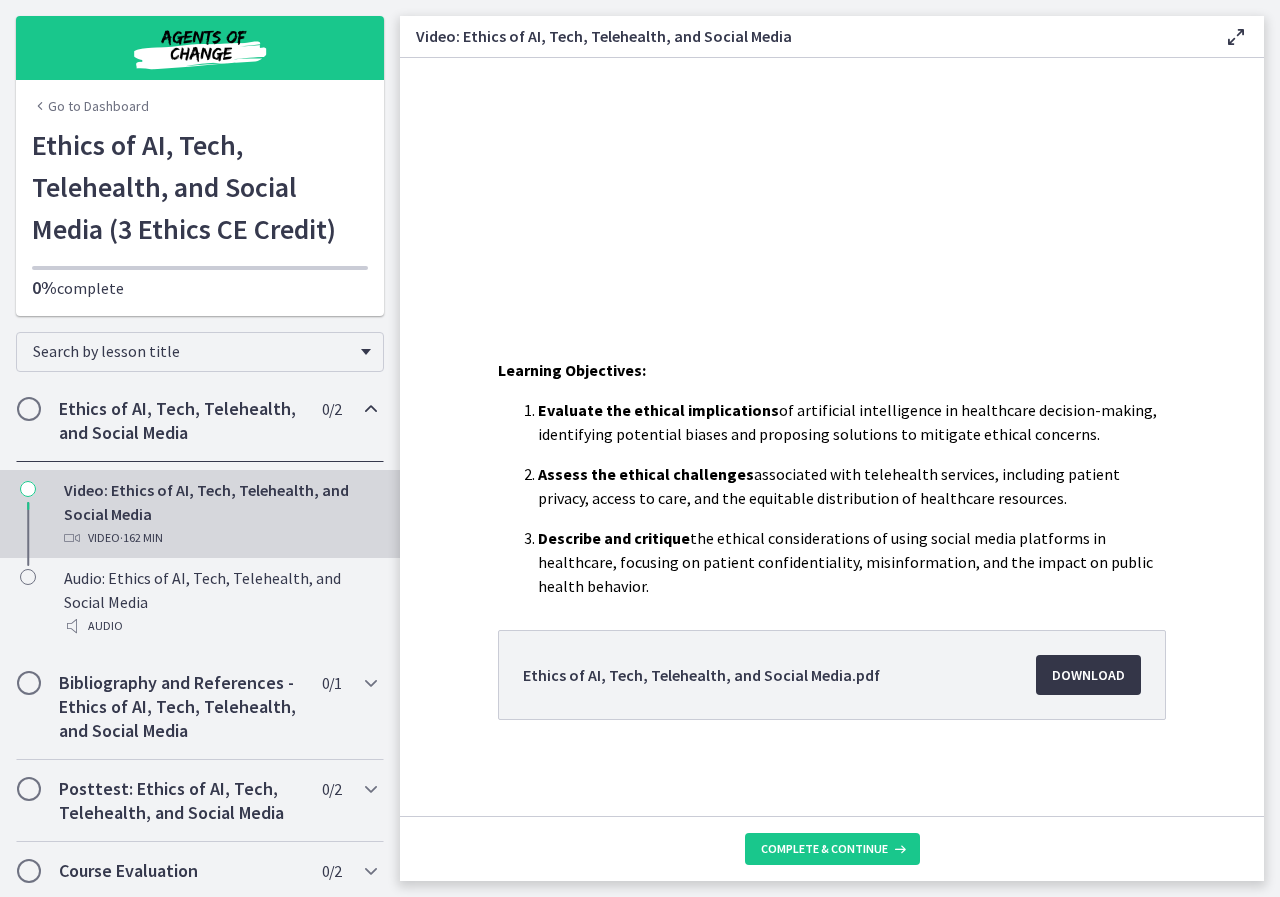click on "Download
Opens in a new window" at bounding box center [1088, 675] 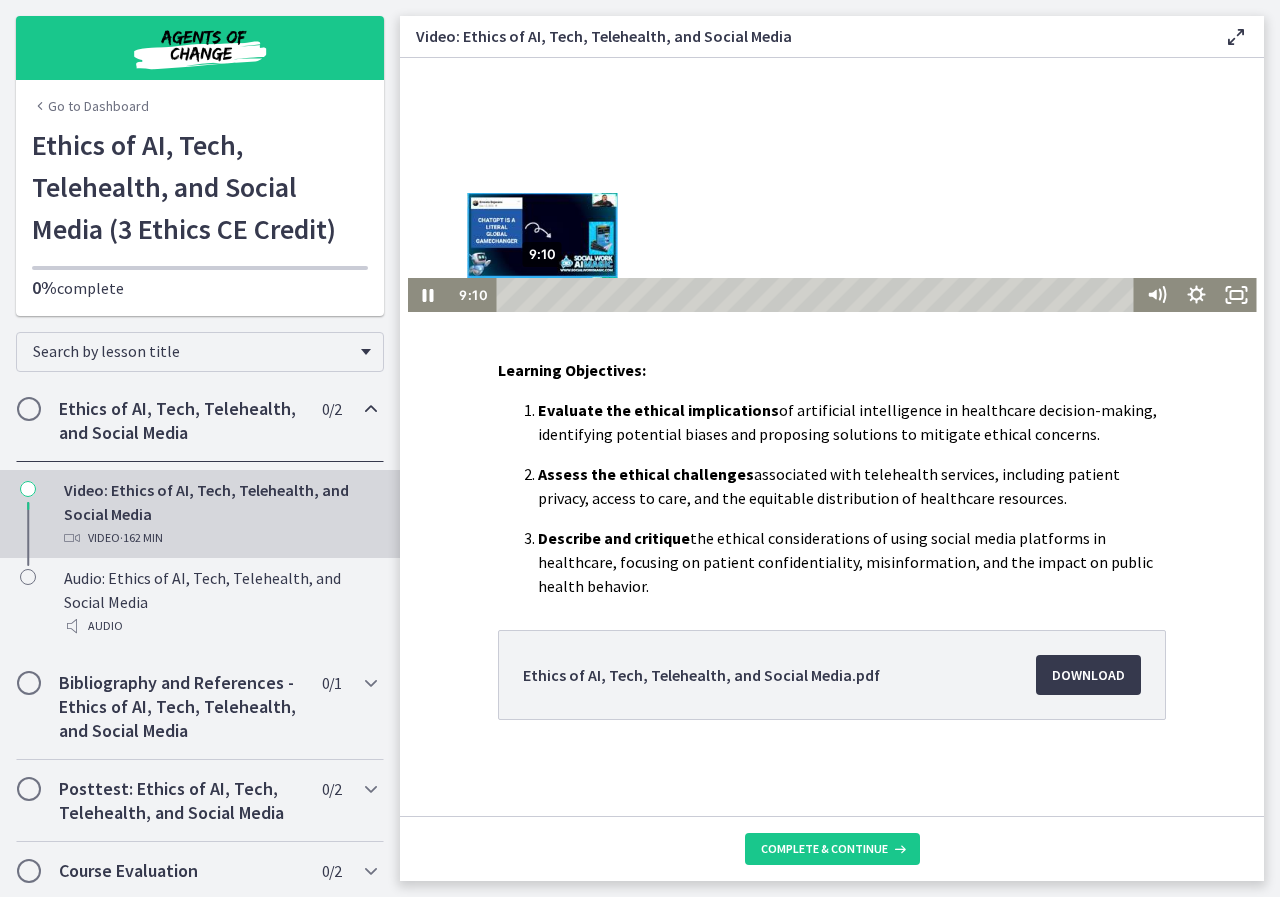 click on "9:10" at bounding box center (818, 295) 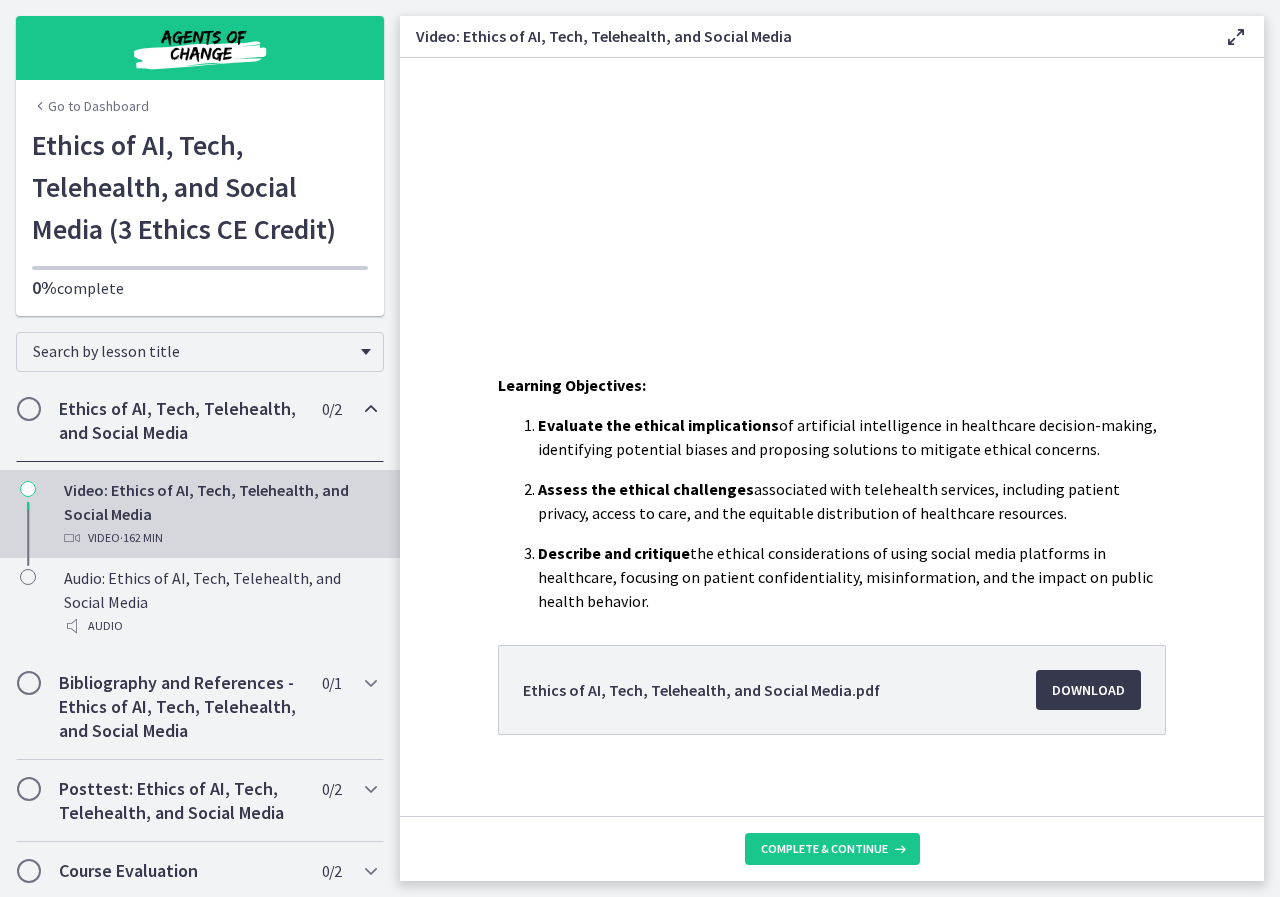 scroll, scrollTop: 224, scrollLeft: 0, axis: vertical 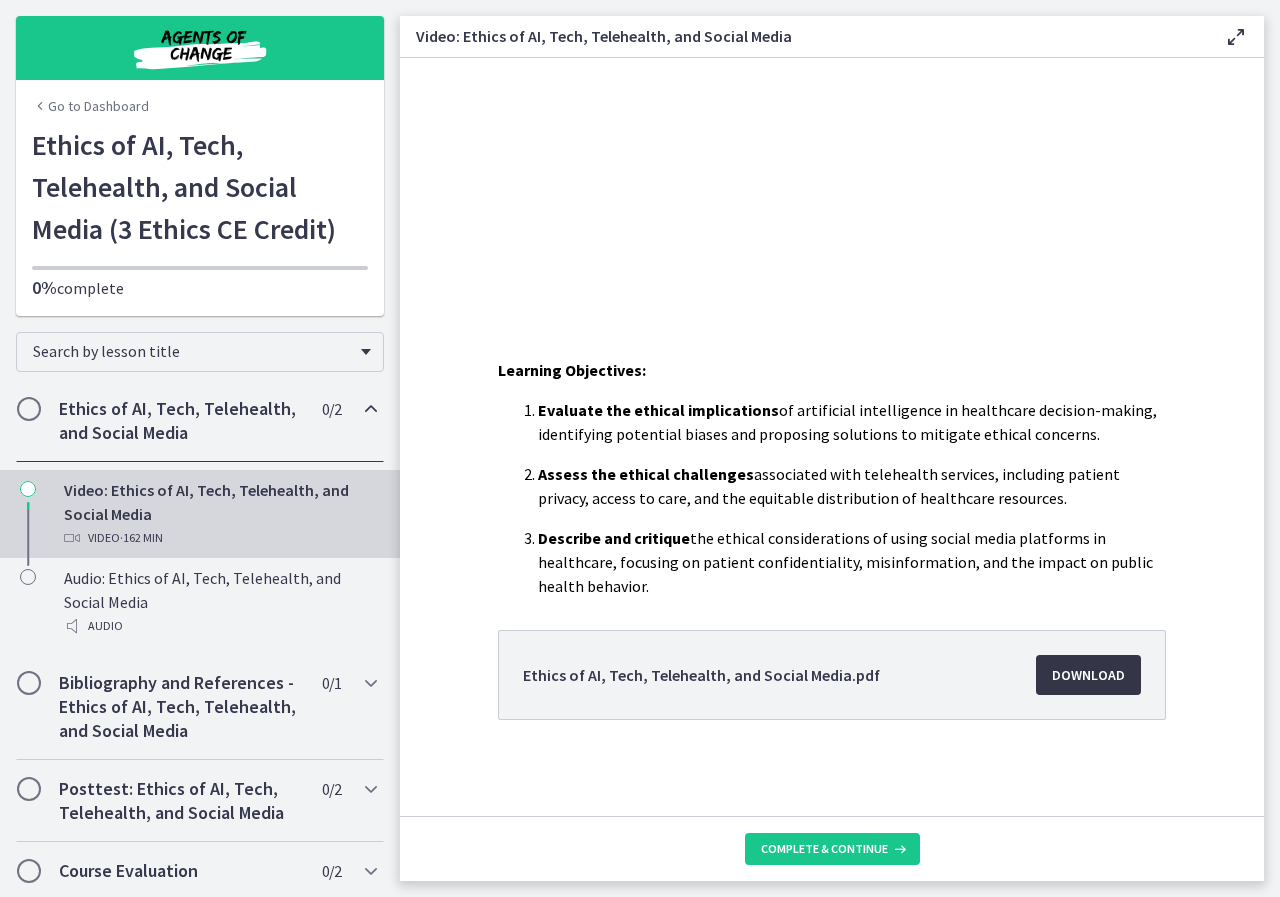 click on "Download
Opens in a new window" at bounding box center (1088, 675) 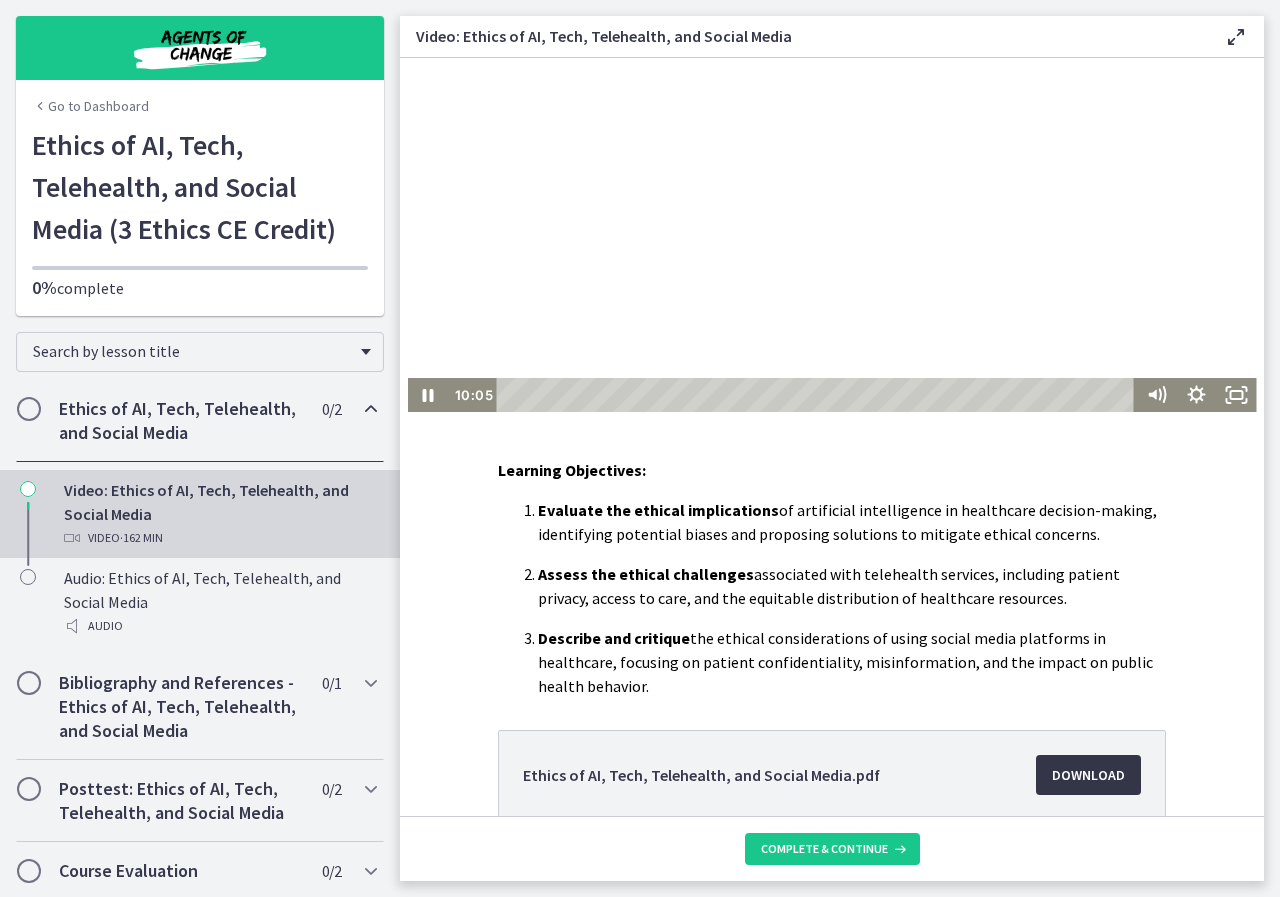scroll, scrollTop: 24, scrollLeft: 0, axis: vertical 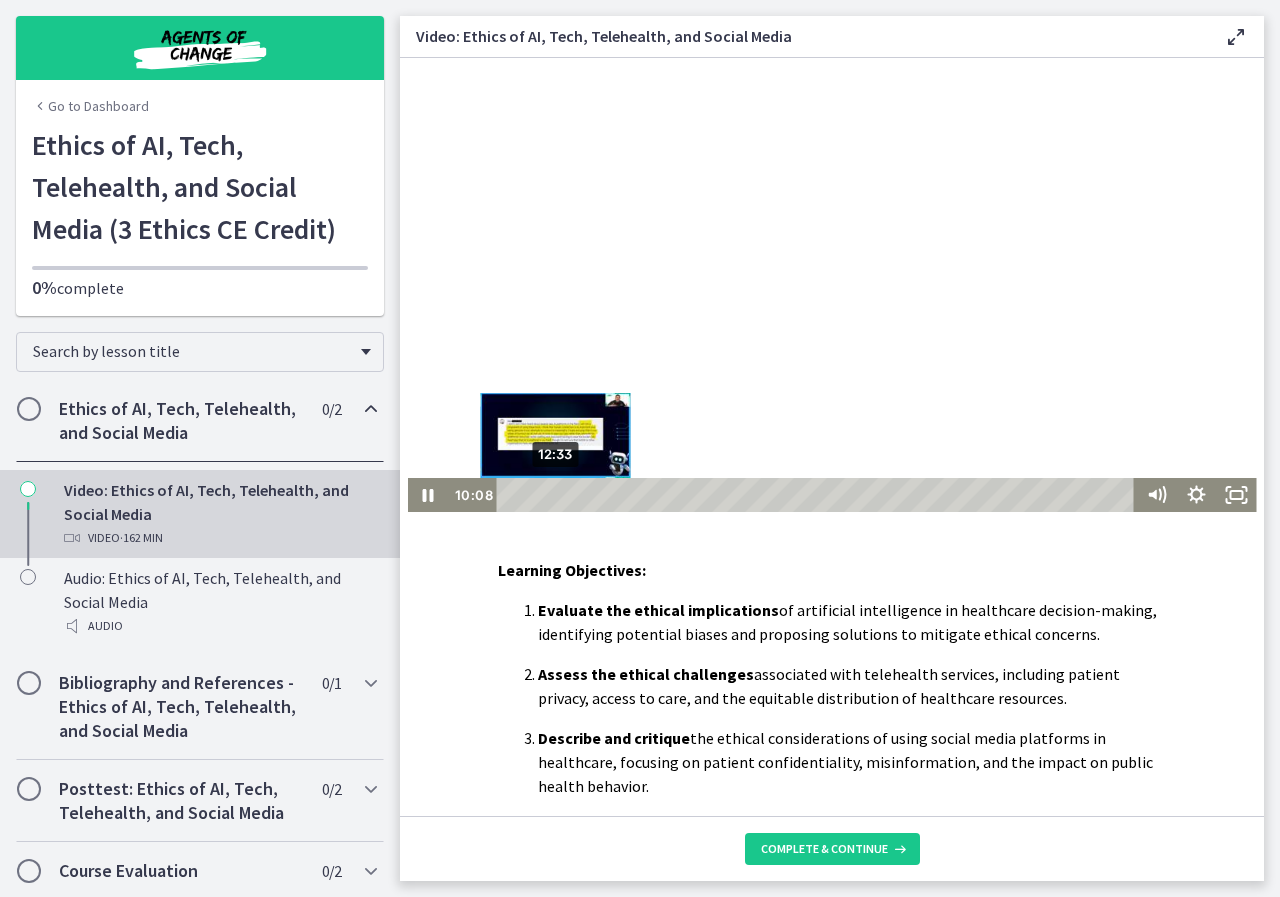 click on "12:33" at bounding box center [818, 495] 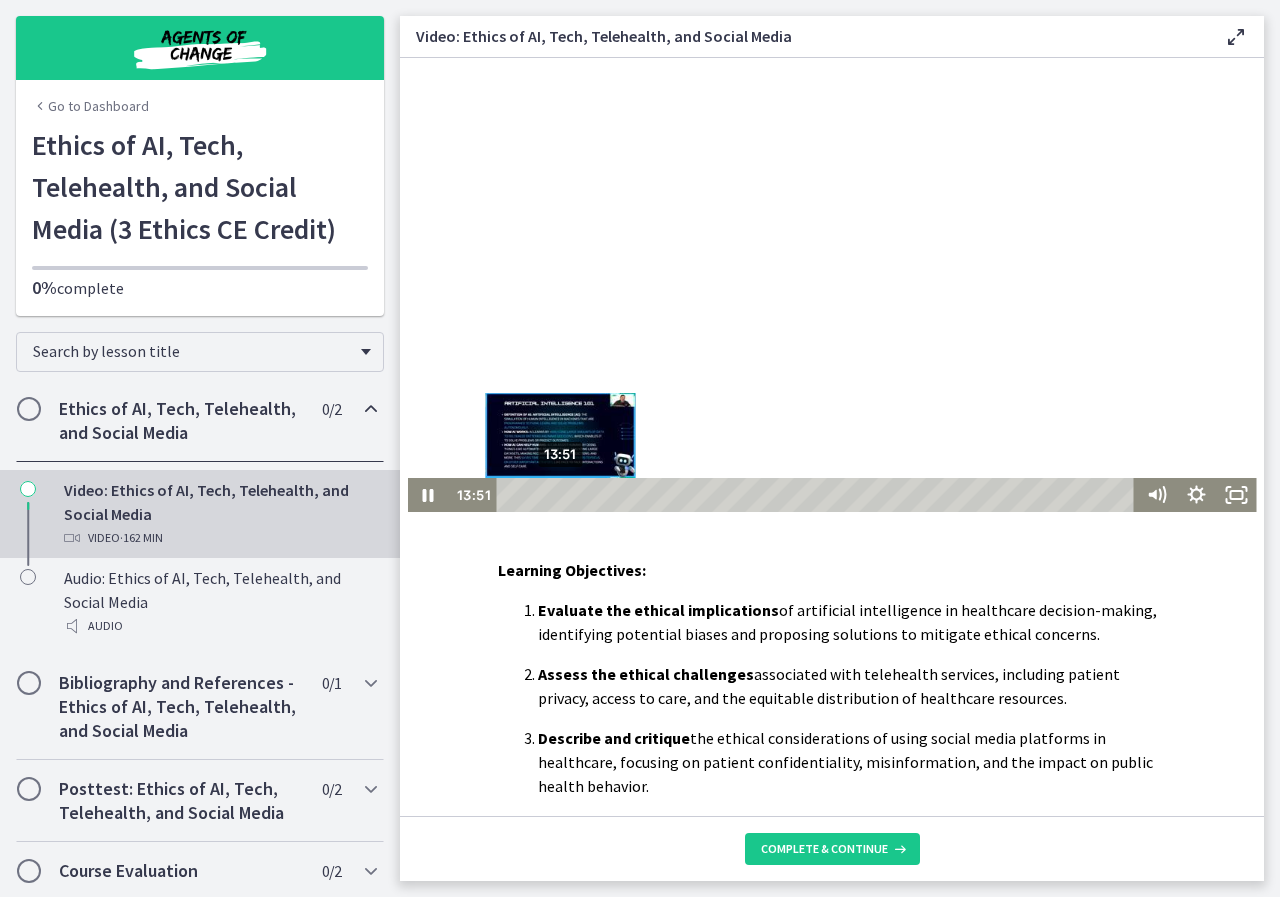 click at bounding box center (560, 494) 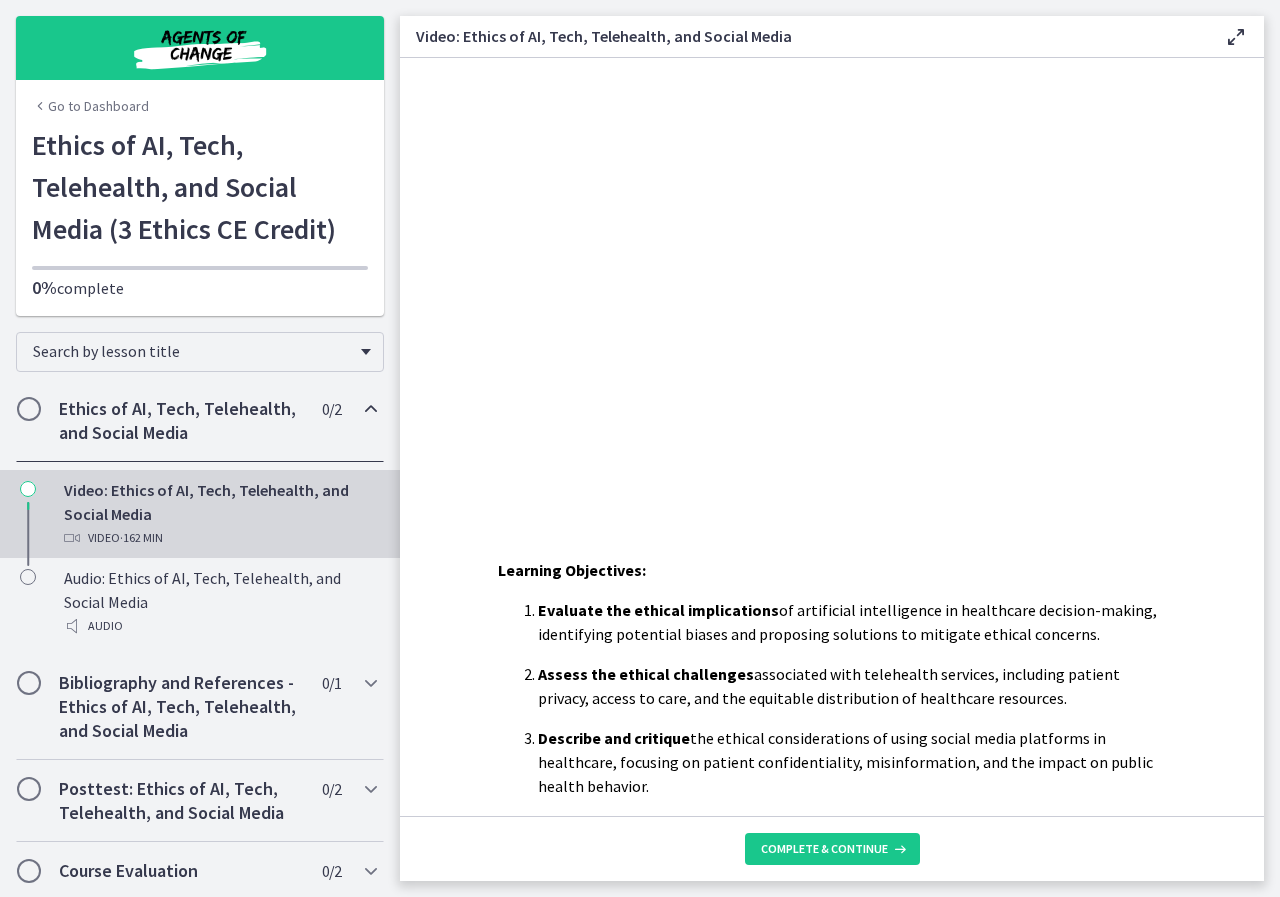click at bounding box center [29, 409] 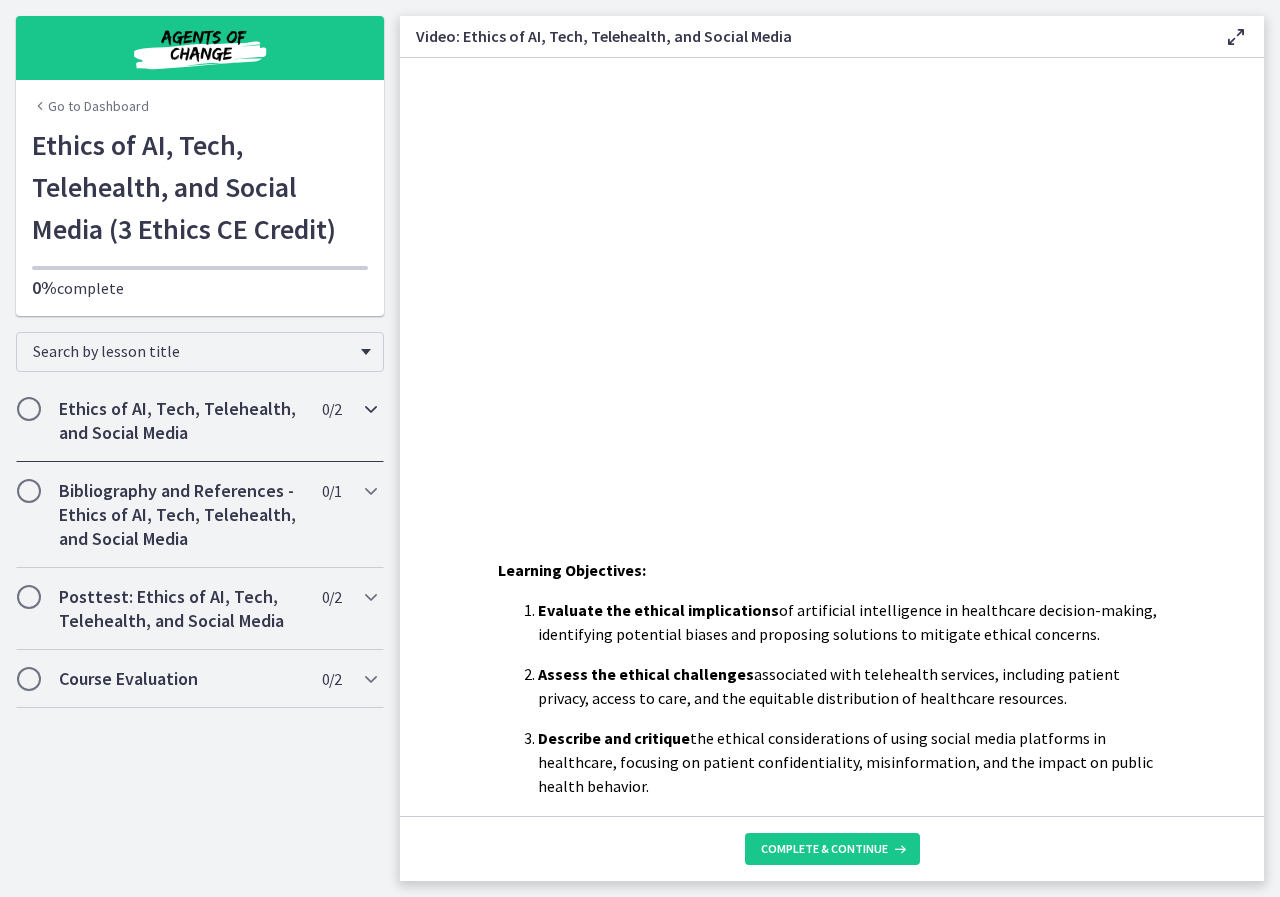 click at bounding box center [29, 409] 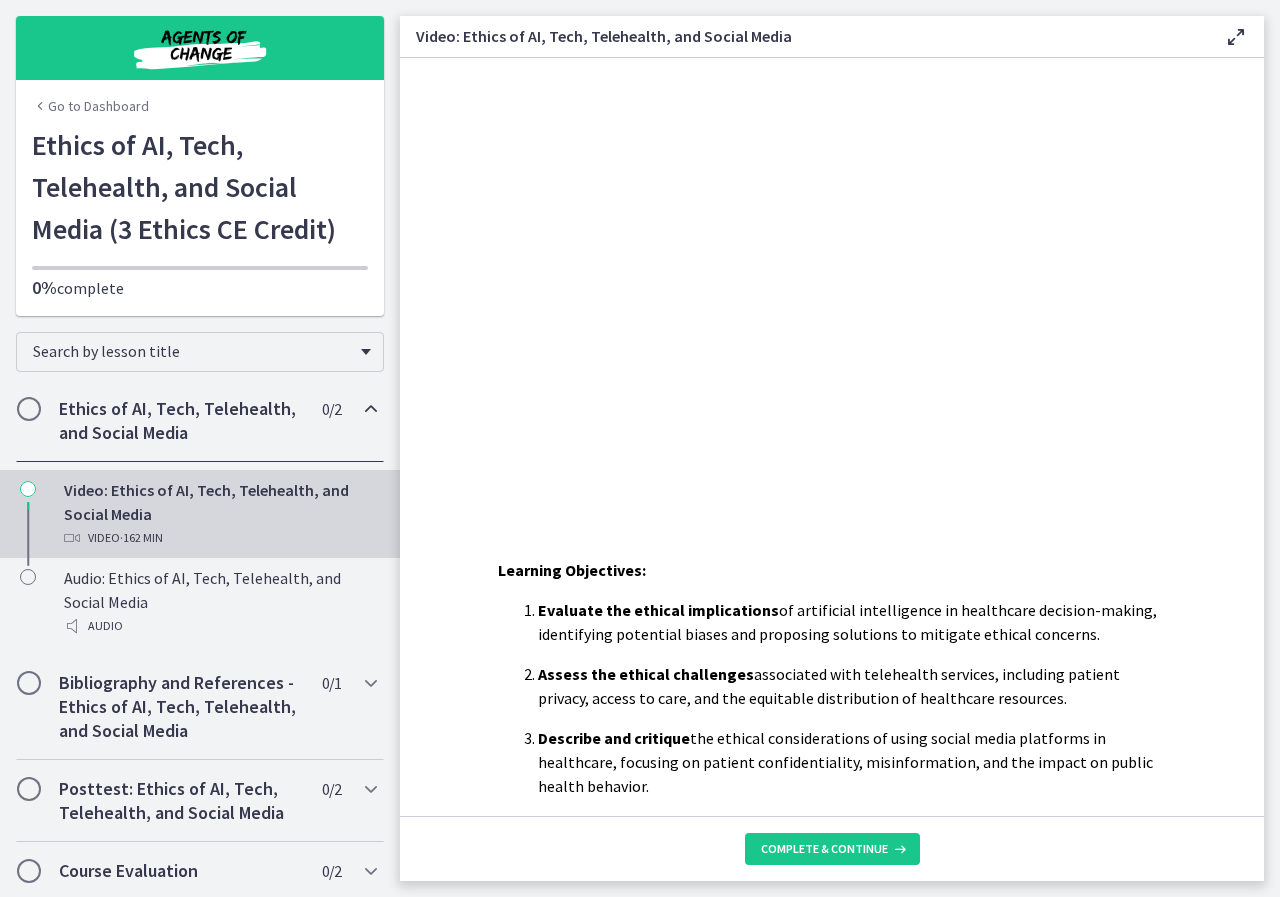 scroll, scrollTop: 3, scrollLeft: 0, axis: vertical 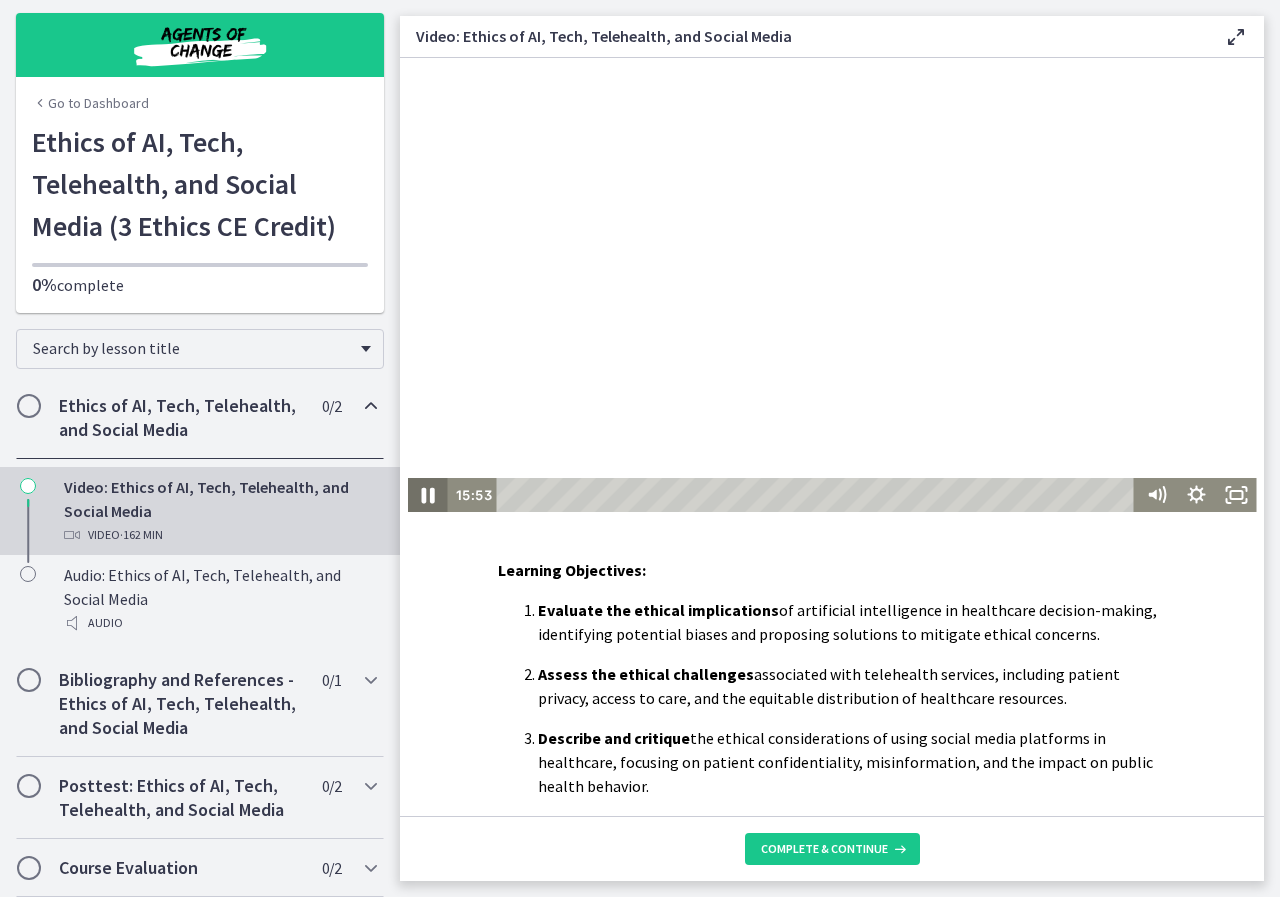 click 